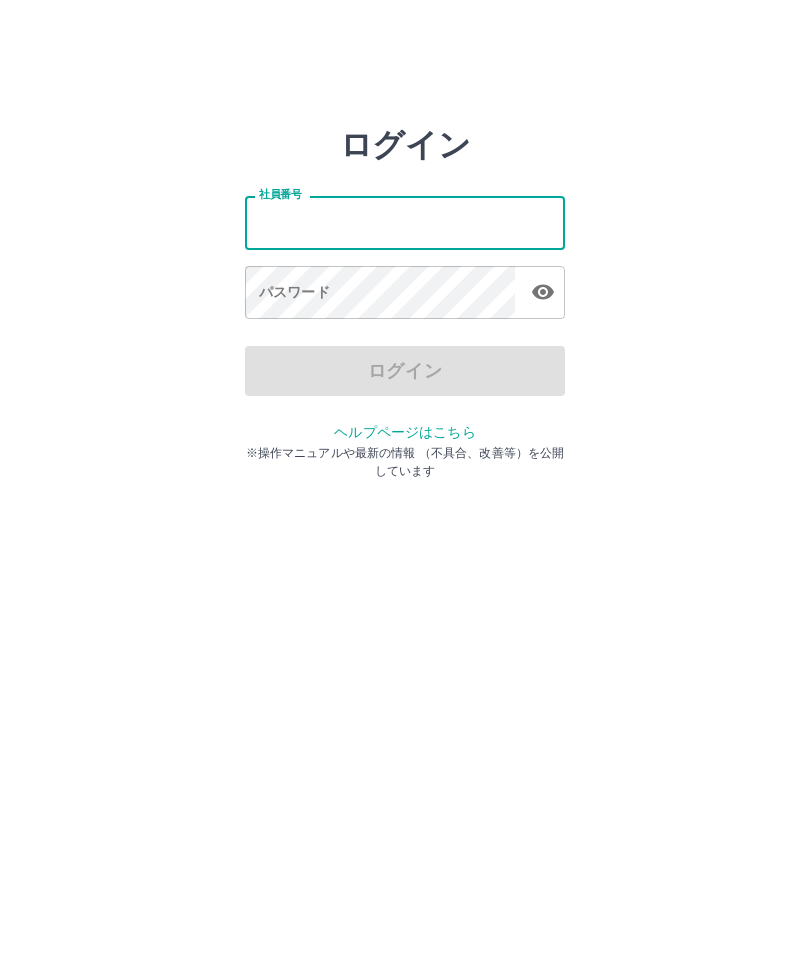 scroll, scrollTop: 0, scrollLeft: 0, axis: both 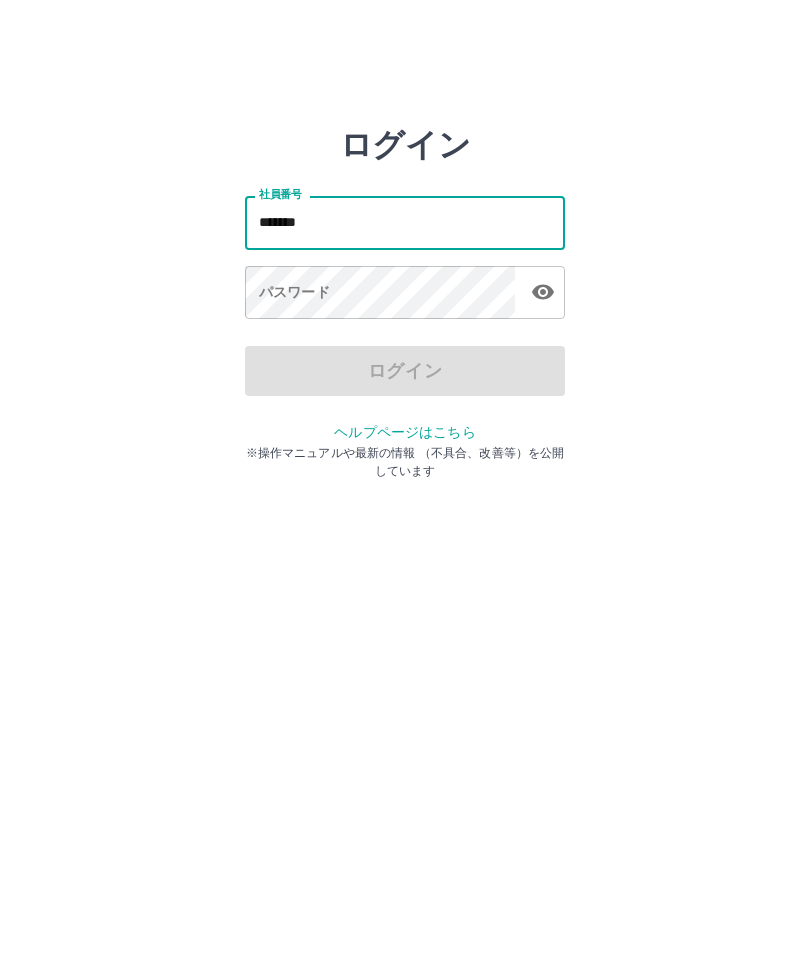 type on "*******" 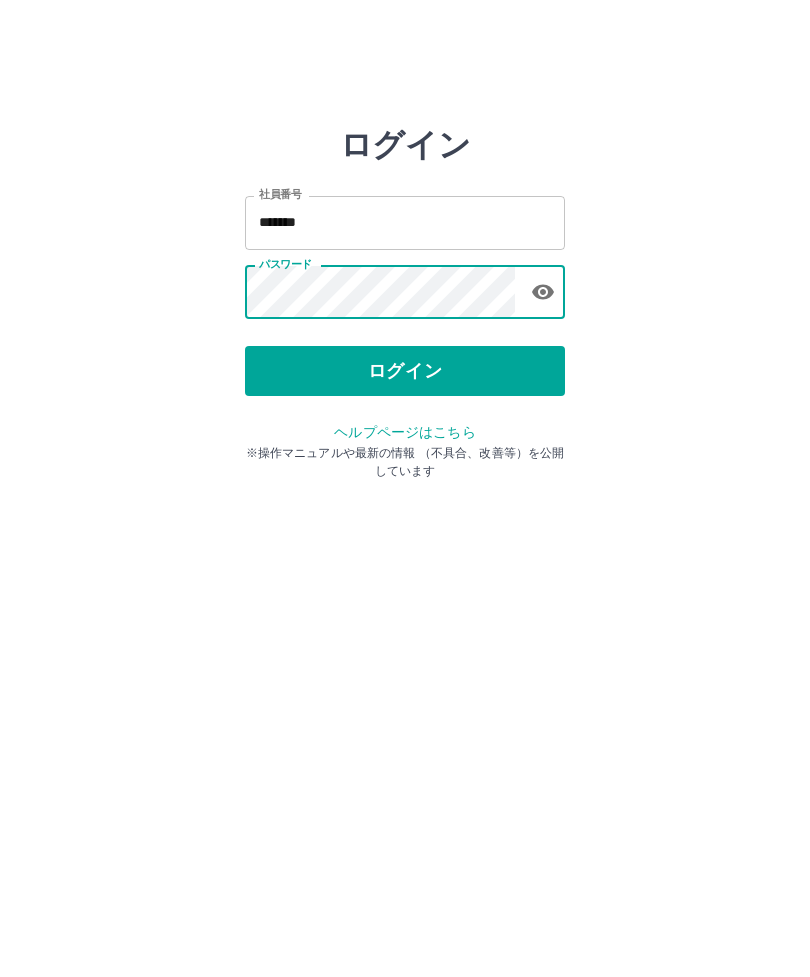 click on "ログイン" at bounding box center [405, 371] 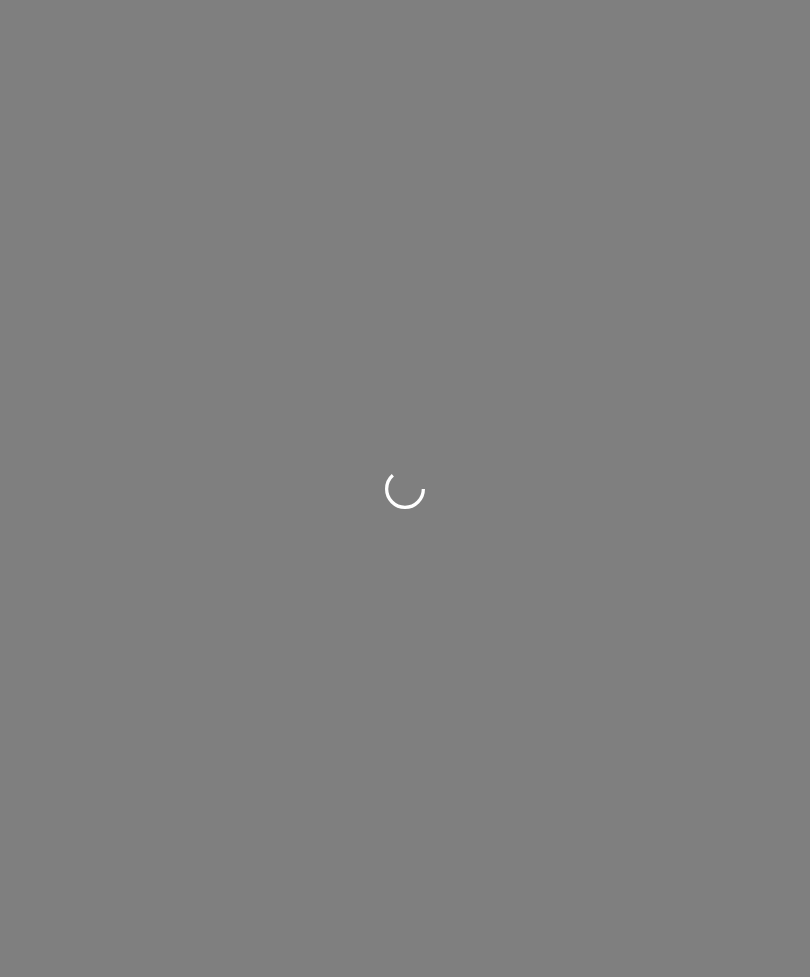 scroll, scrollTop: 0, scrollLeft: 0, axis: both 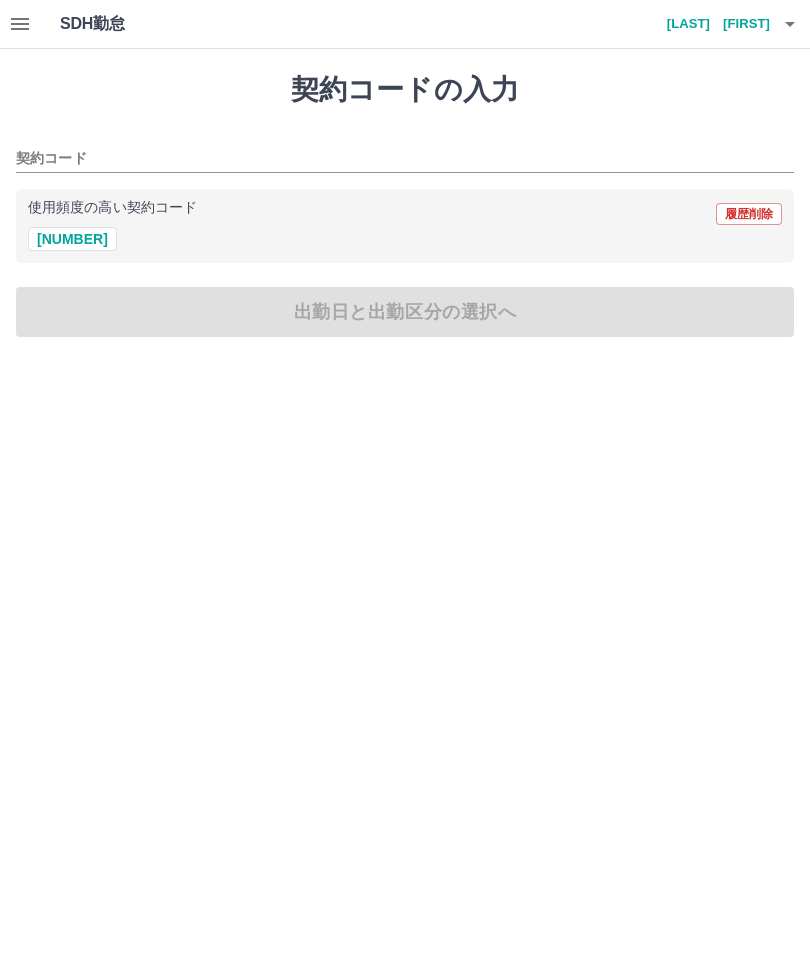 click on "[NUMBER]" at bounding box center (72, 239) 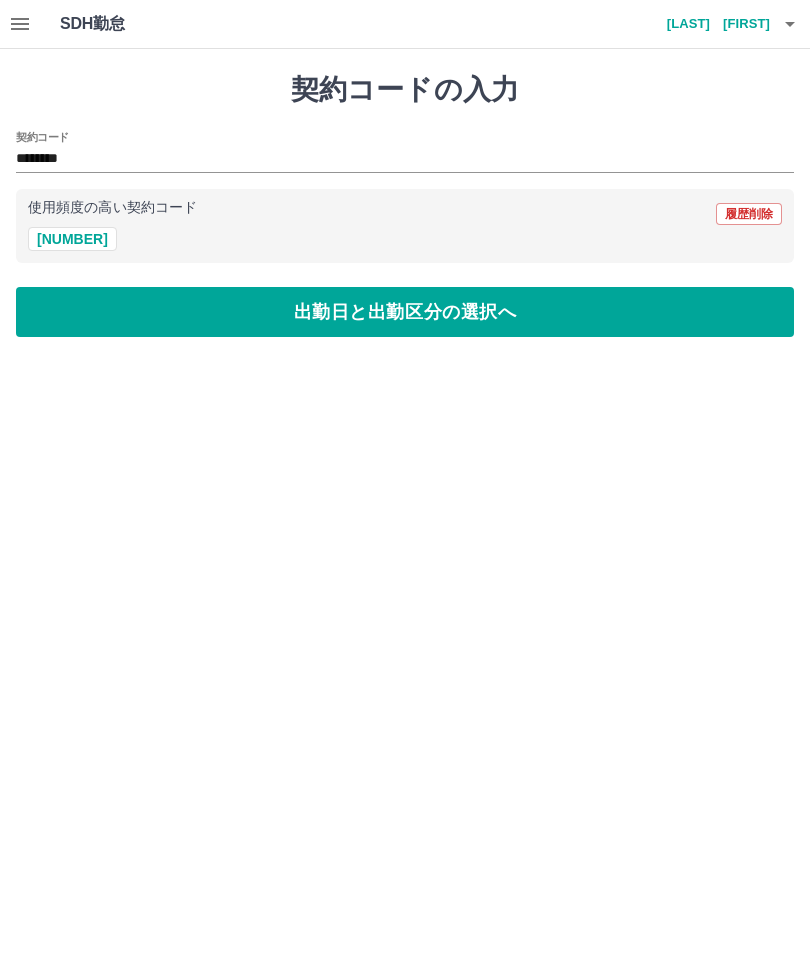 click on "出勤日と出勤区分の選択へ" at bounding box center (405, 312) 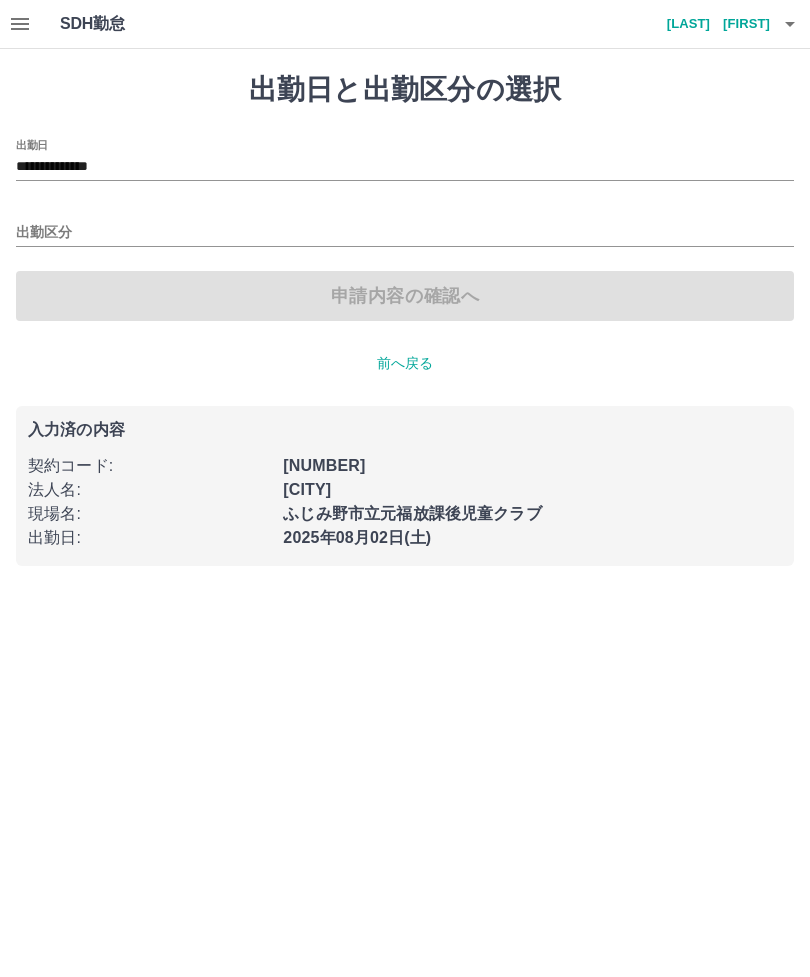 click on "出勤区分" at bounding box center (405, 233) 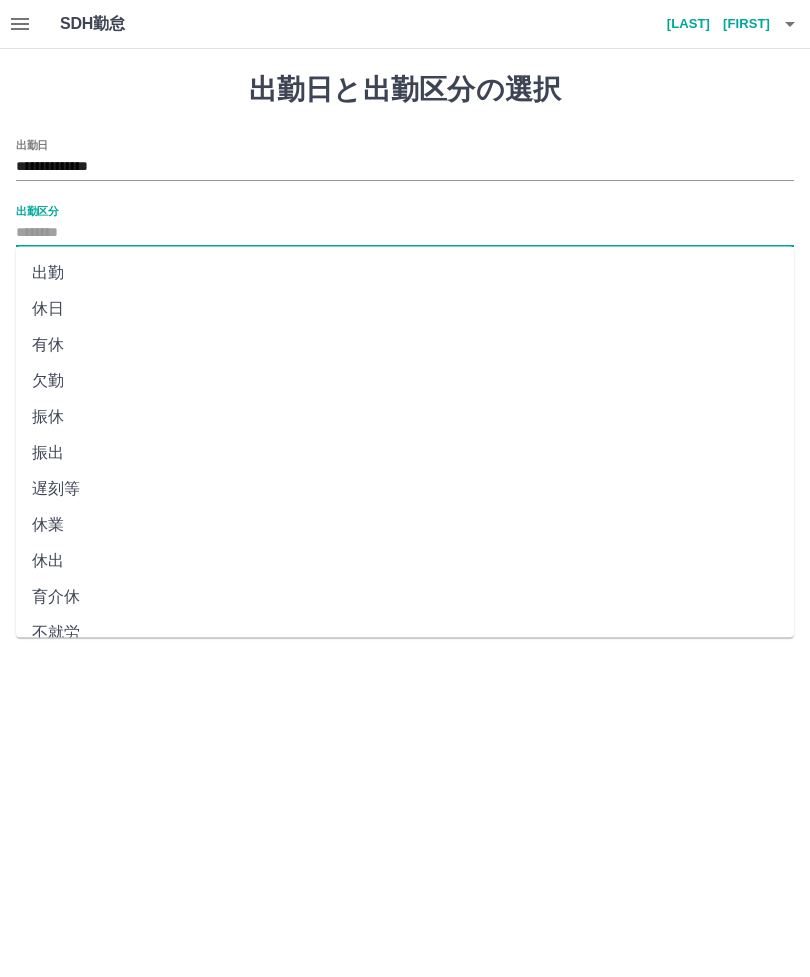 click on "出勤" at bounding box center (405, 273) 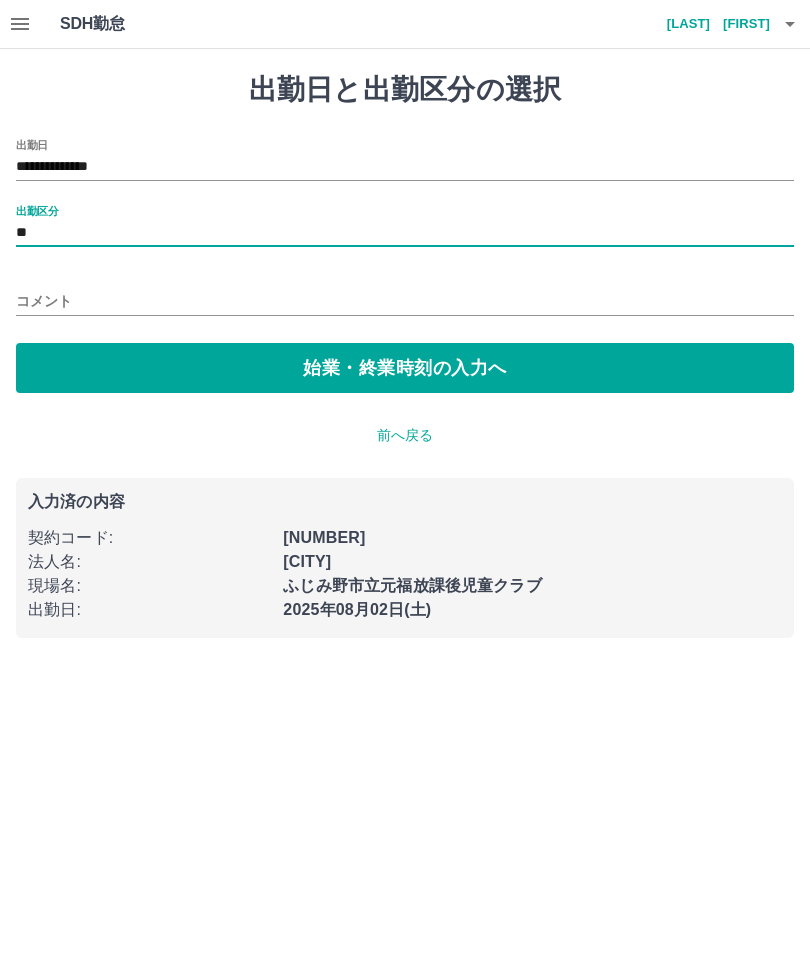 click on "始業・終業時刻の入力へ" at bounding box center [405, 368] 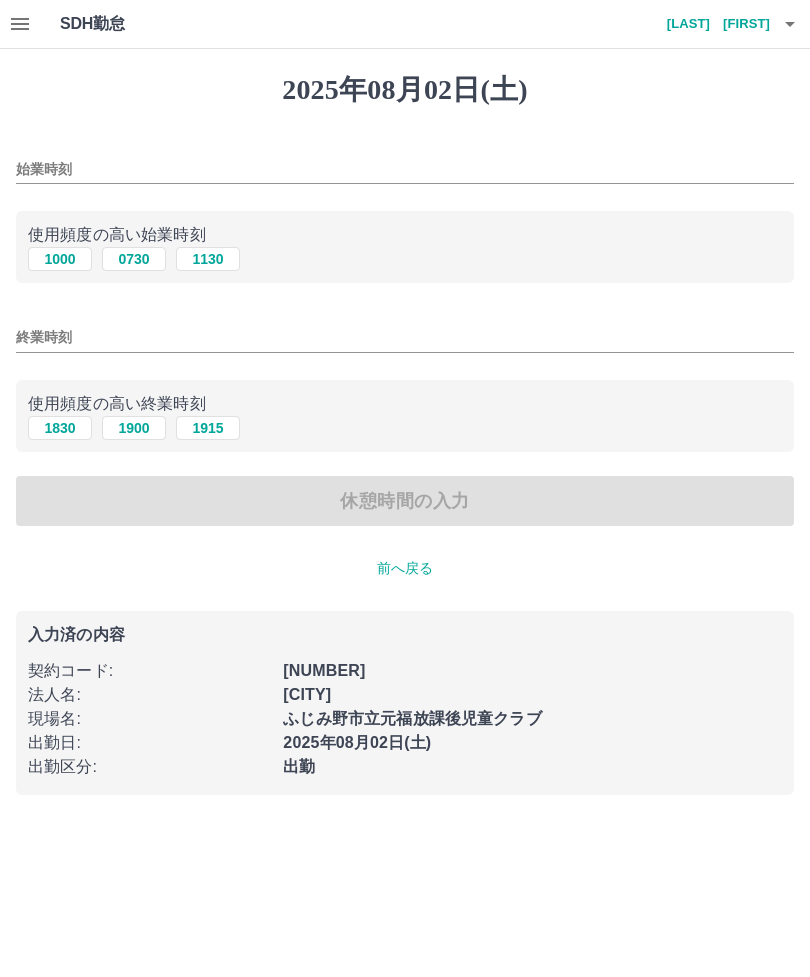 click on "0730" at bounding box center (134, 259) 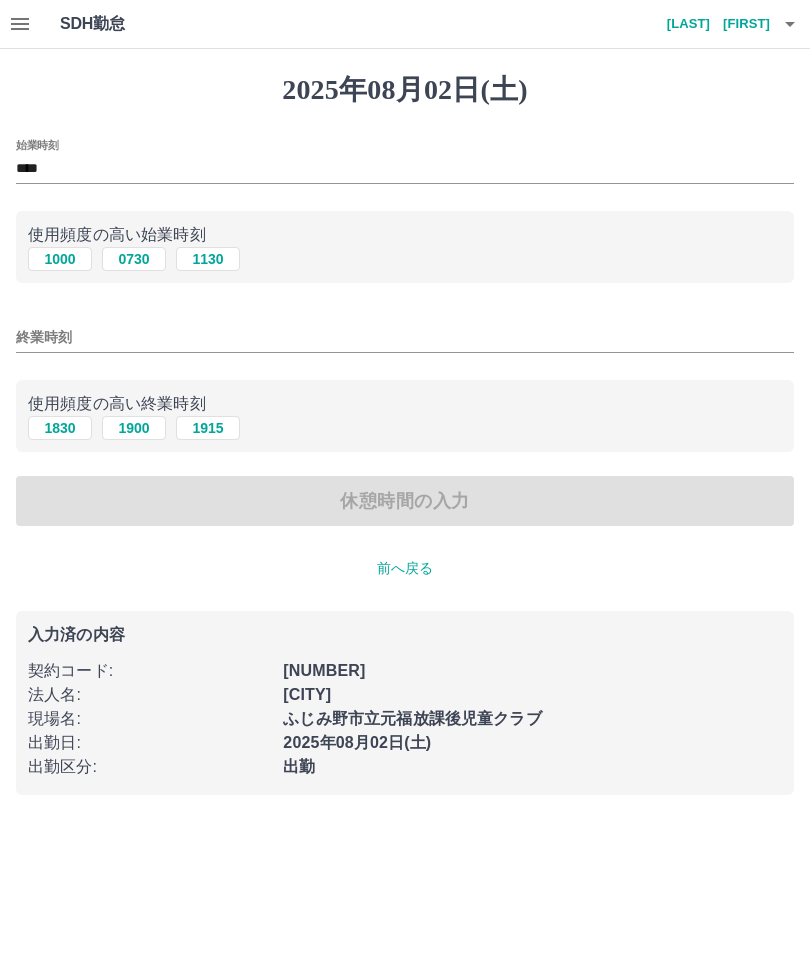 click on "終業時刻" at bounding box center (405, 337) 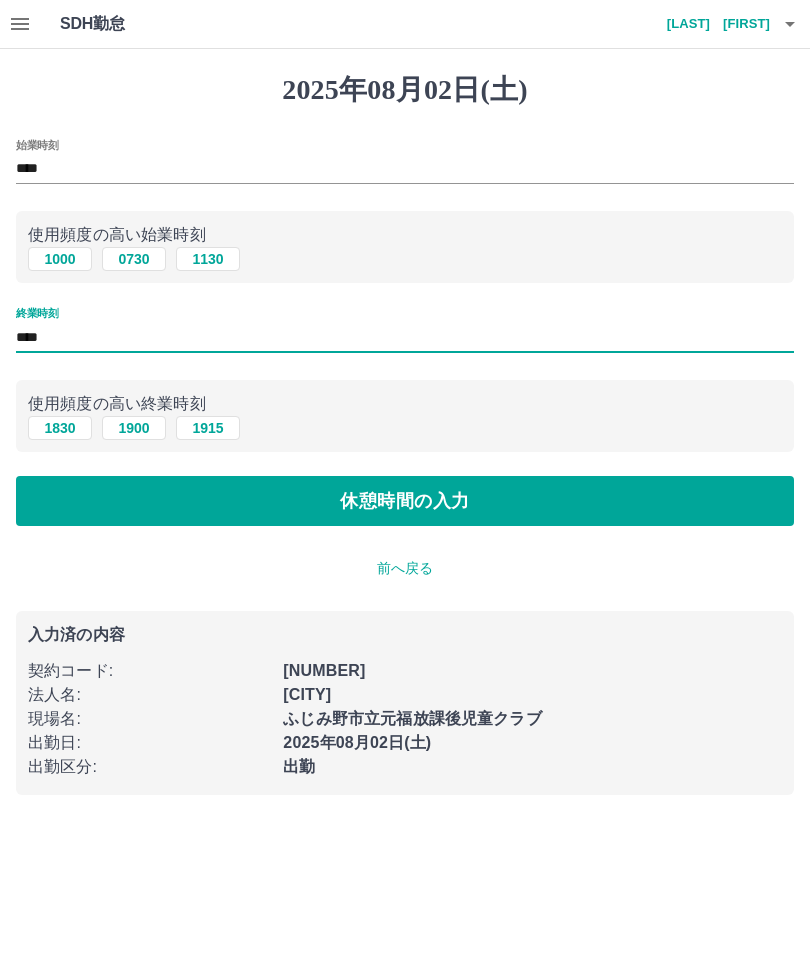 type on "****" 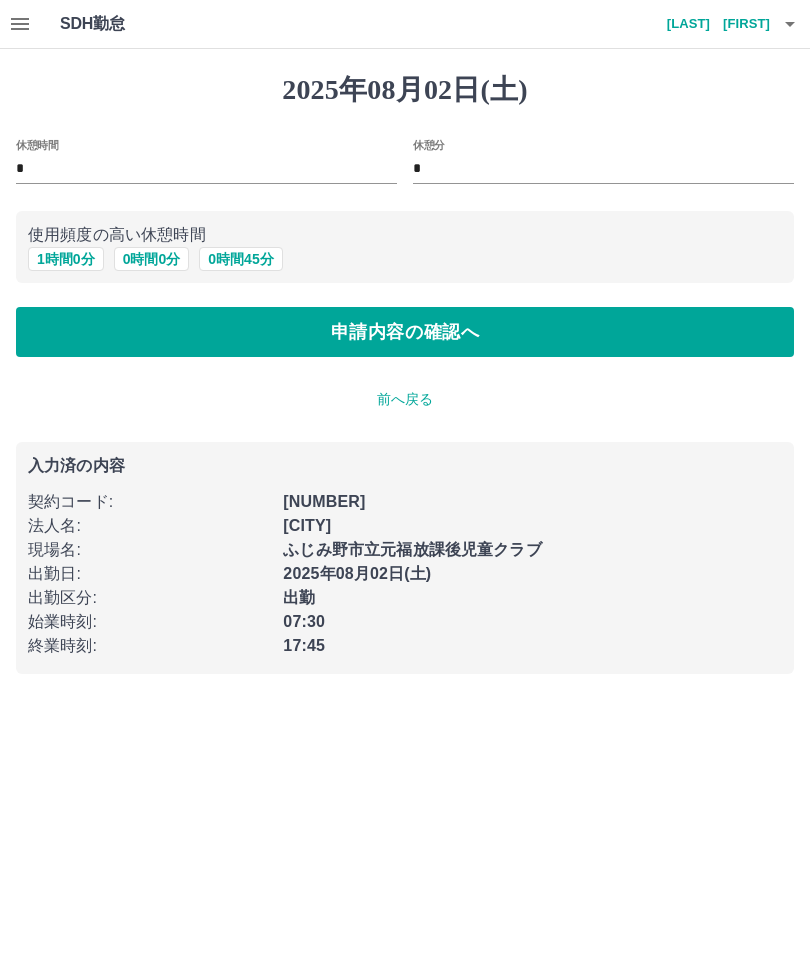 click on "申請内容の確認へ" at bounding box center (405, 332) 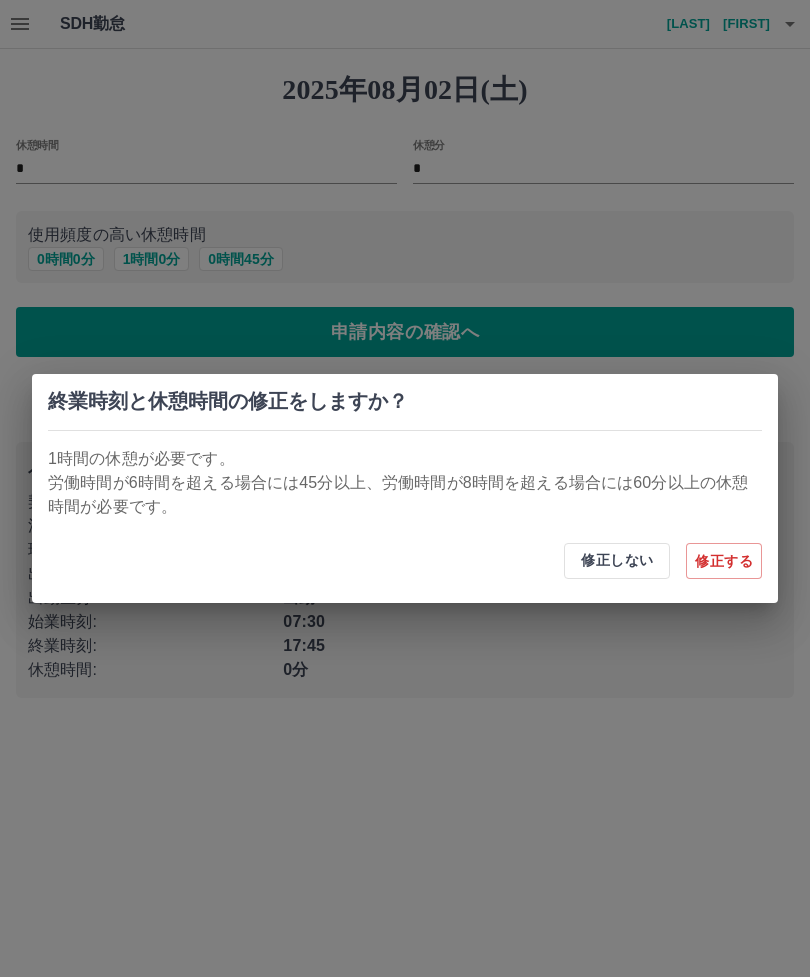 click on "修正する" at bounding box center [724, 561] 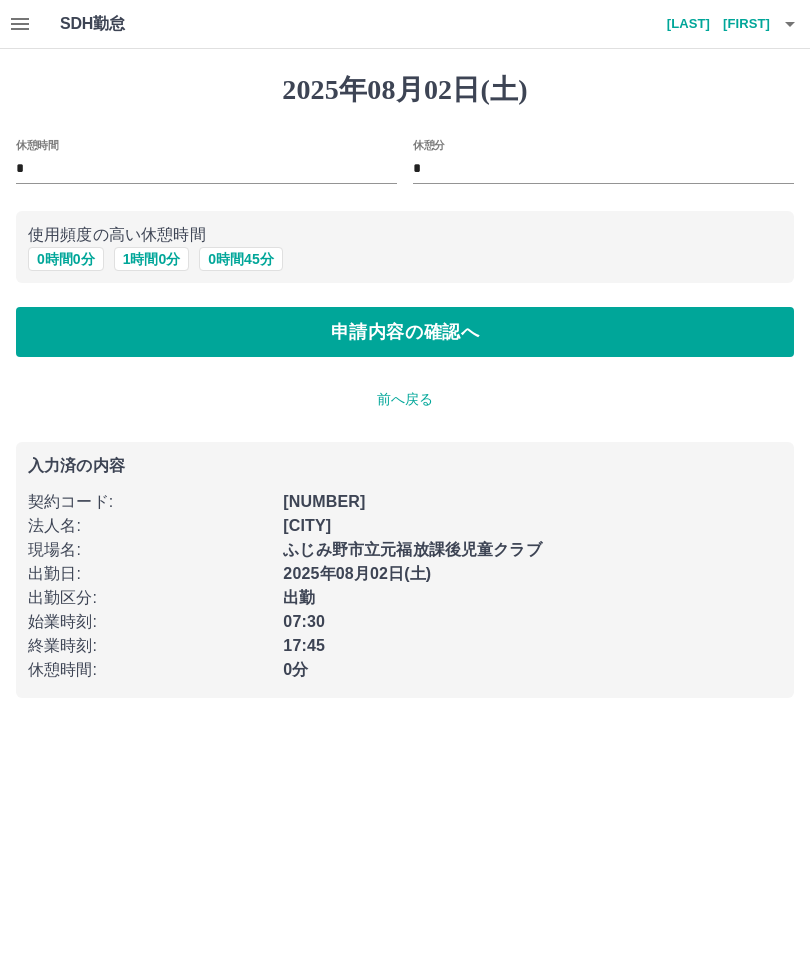 click on "1 時間 0 分" at bounding box center [152, 259] 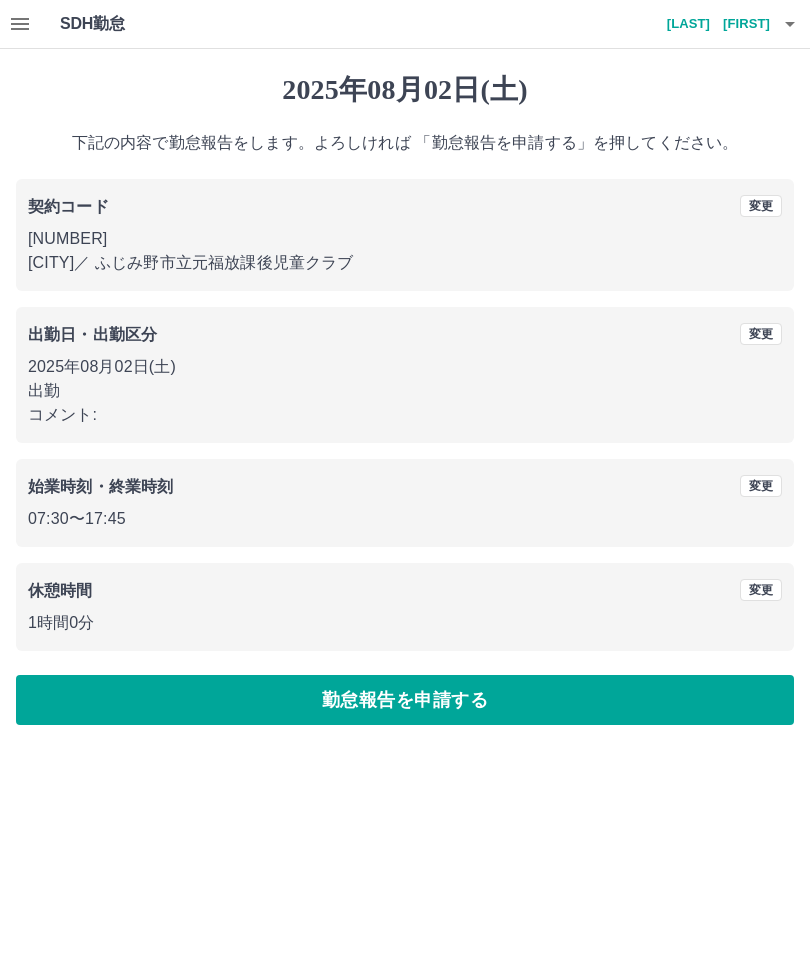 click on "勤怠報告を申請する" at bounding box center (405, 700) 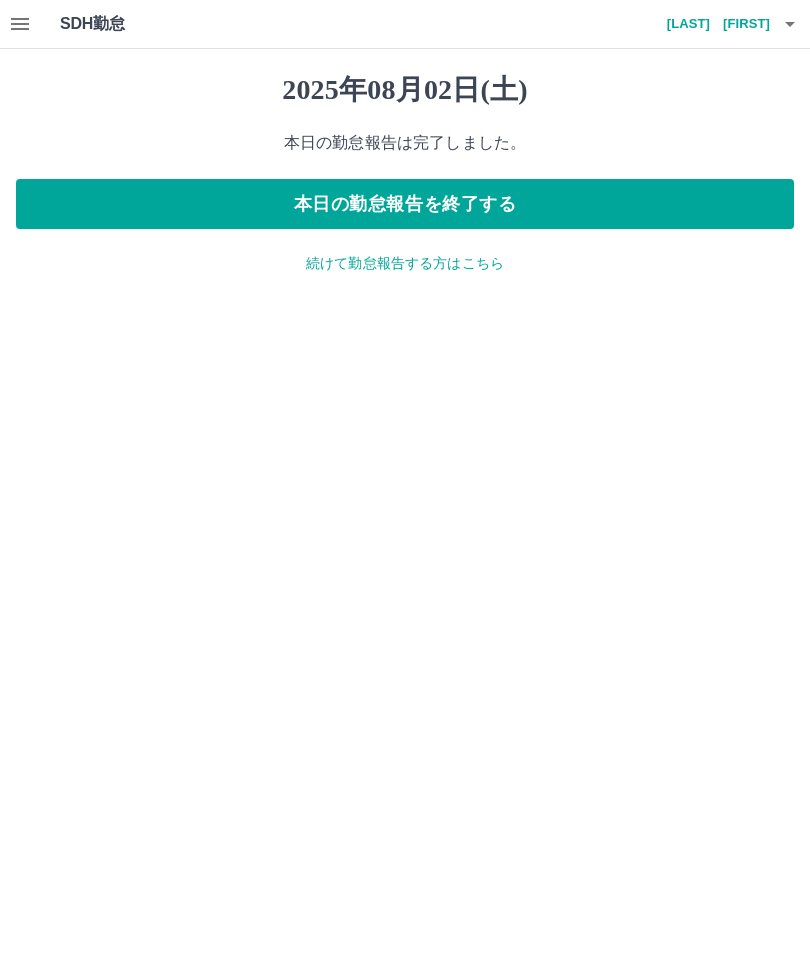 click on "本日の勤怠報告を終了する" at bounding box center [405, 204] 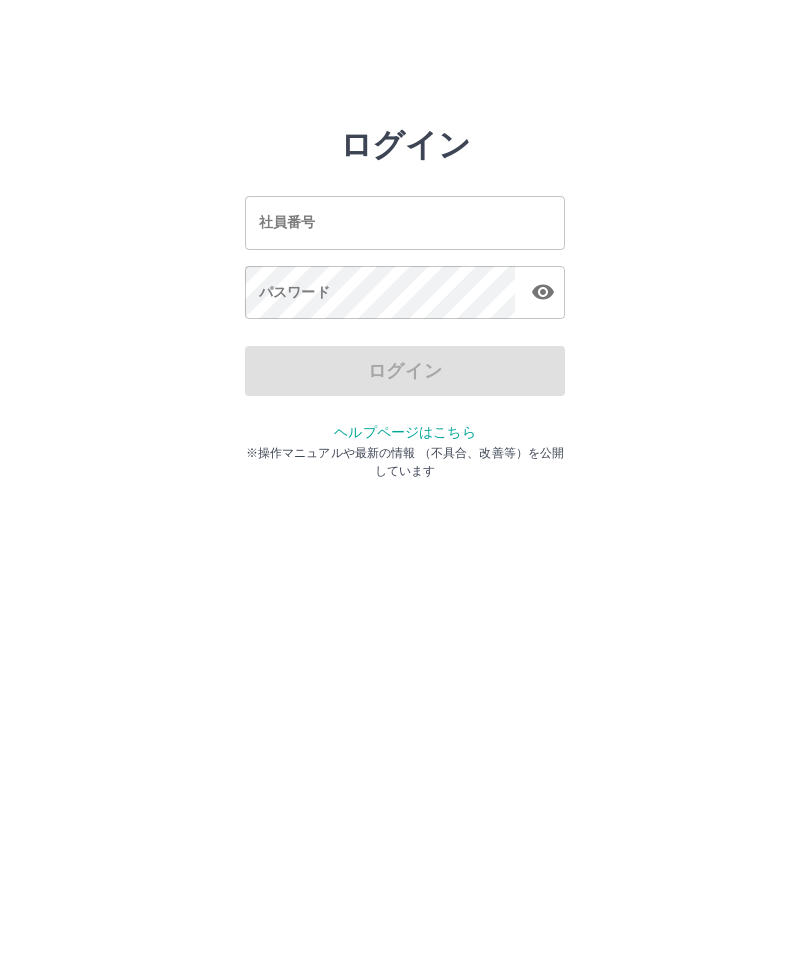 scroll, scrollTop: 0, scrollLeft: 0, axis: both 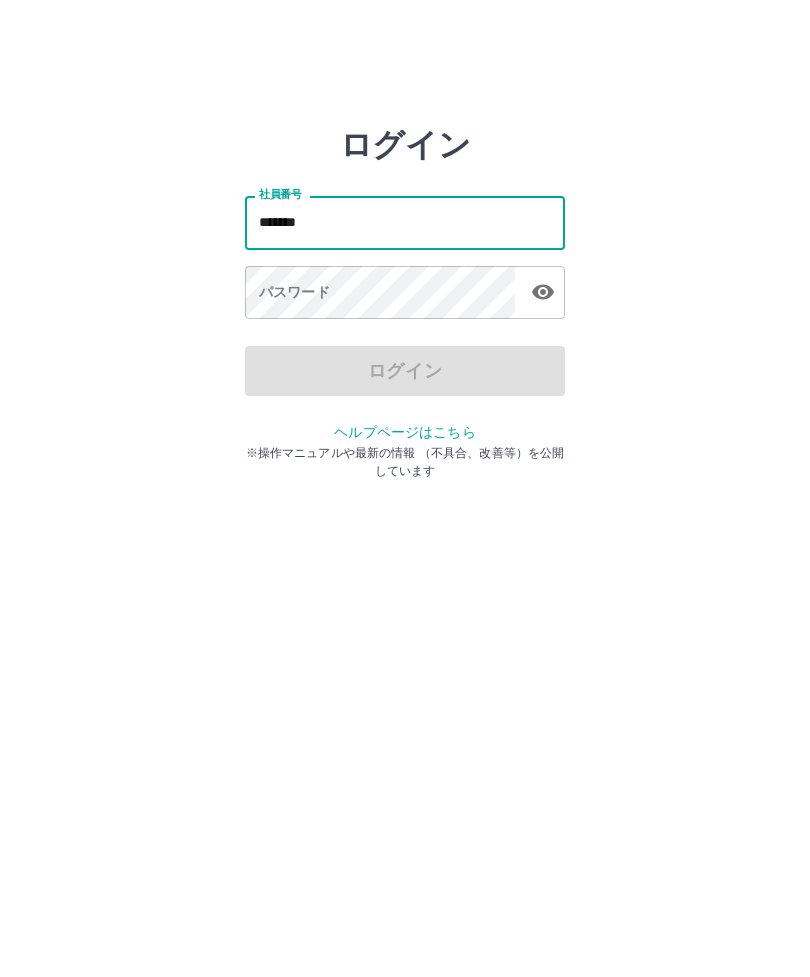 type on "*******" 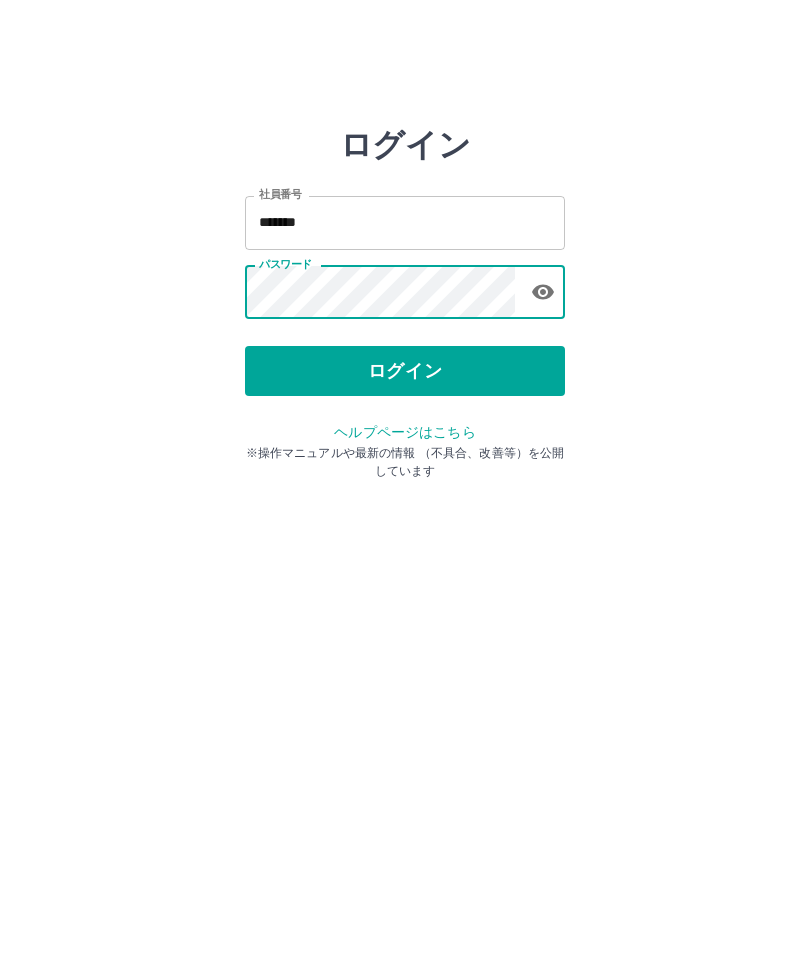 click on "ログイン" at bounding box center (405, 371) 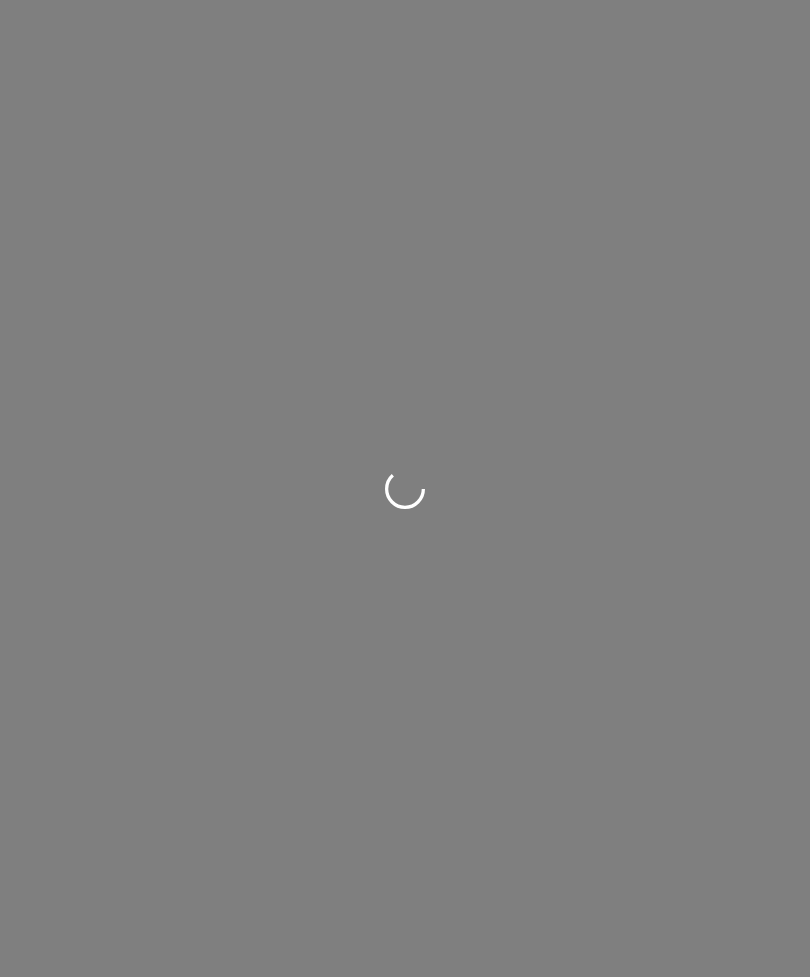 scroll, scrollTop: 0, scrollLeft: 0, axis: both 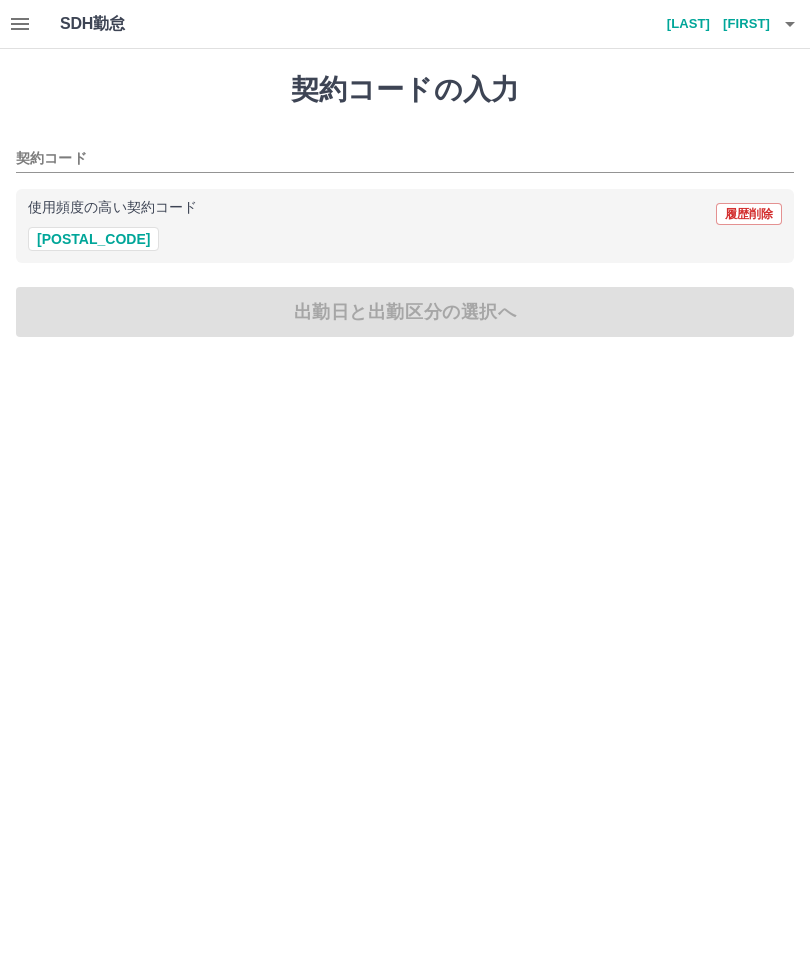 click on "40660007" at bounding box center [93, 239] 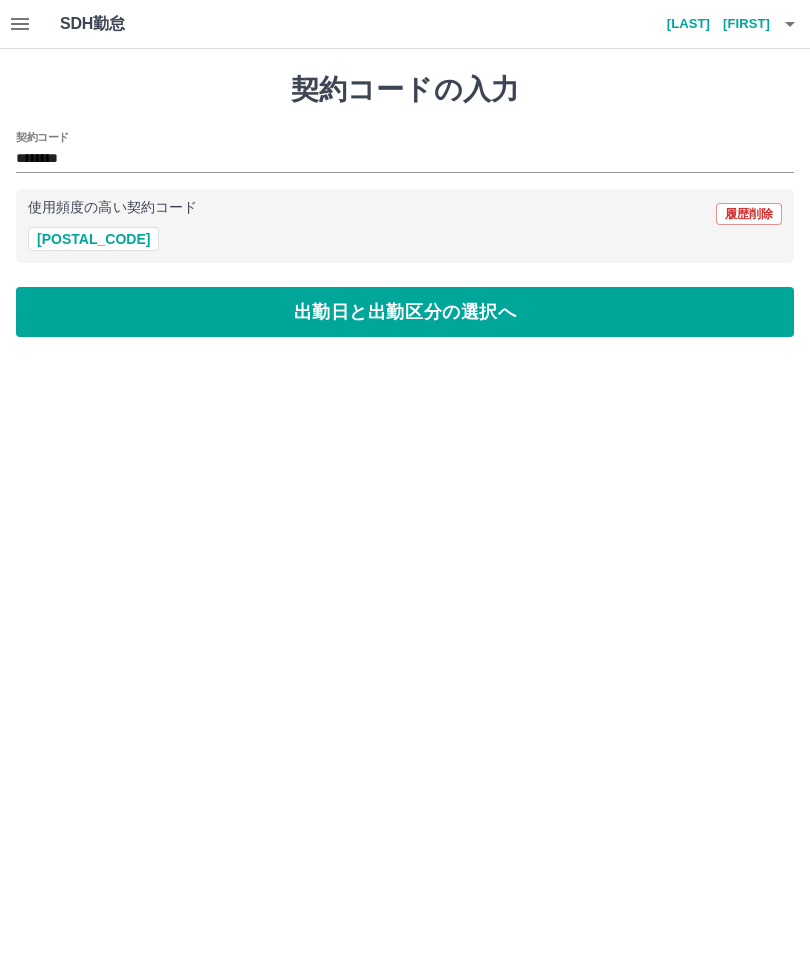 type on "********" 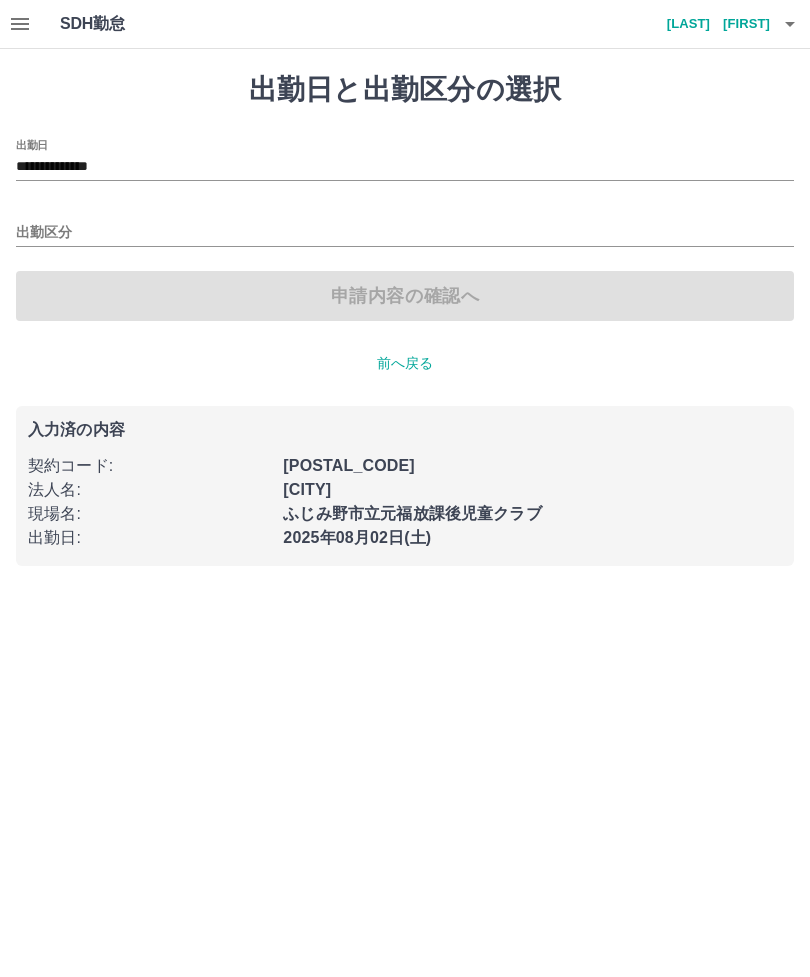 click on "**********" at bounding box center (405, 167) 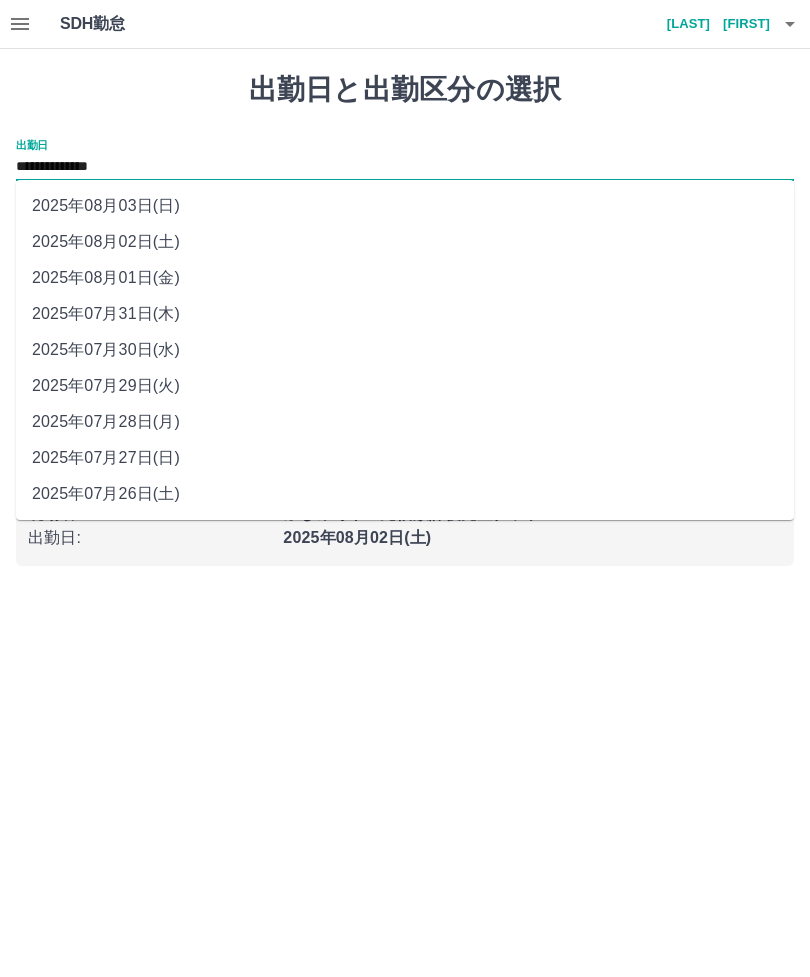 click on "2025年08月03日(日)" at bounding box center [405, 206] 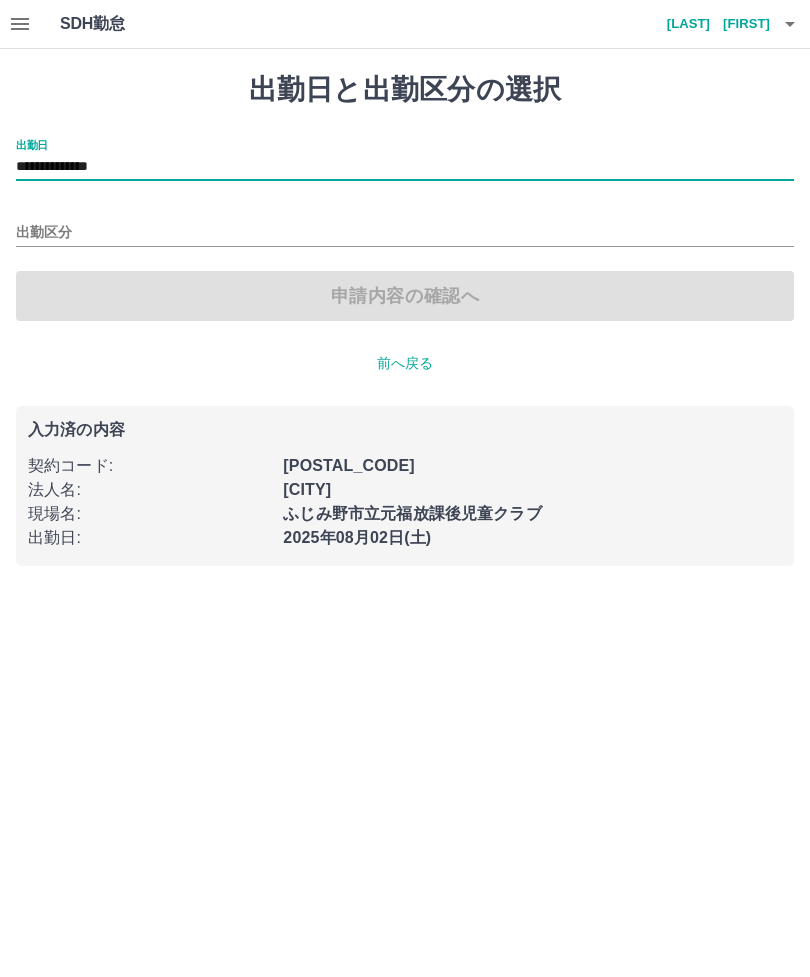 click on "出勤区分" at bounding box center [405, 233] 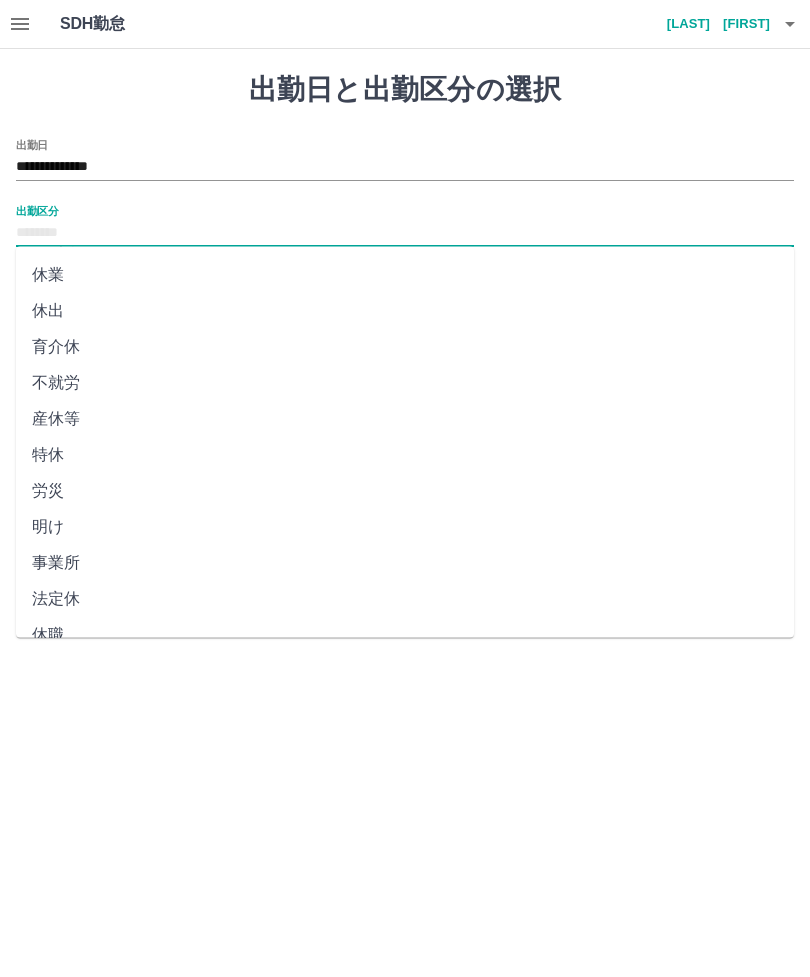 scroll, scrollTop: 248, scrollLeft: 0, axis: vertical 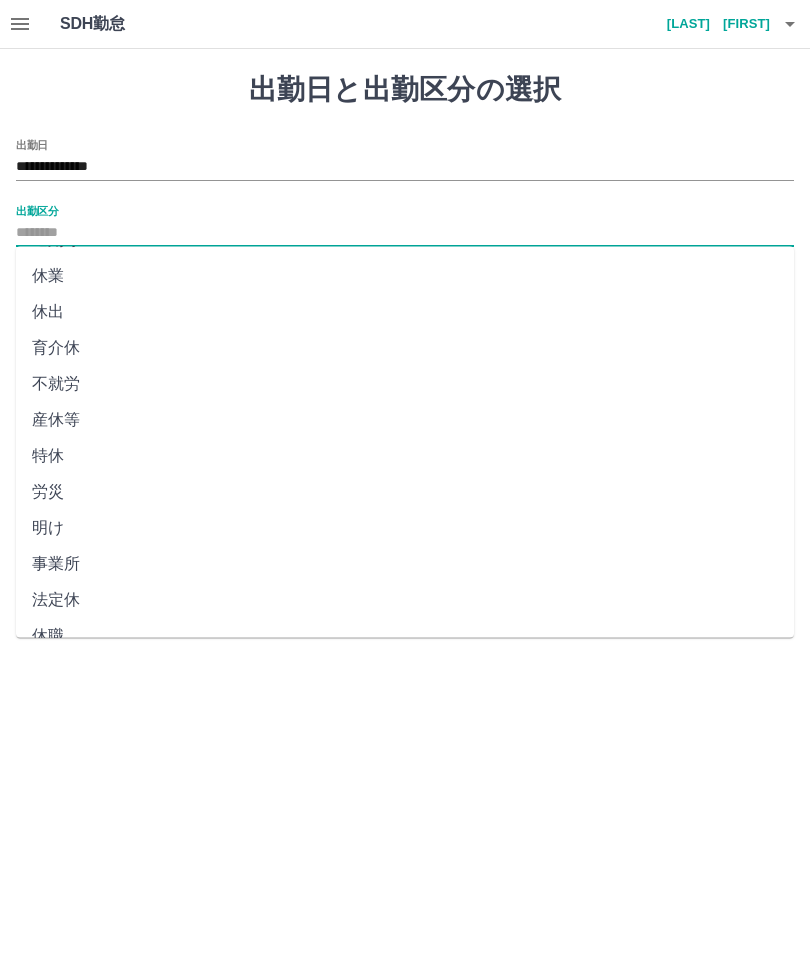click on "法定休" at bounding box center (405, 601) 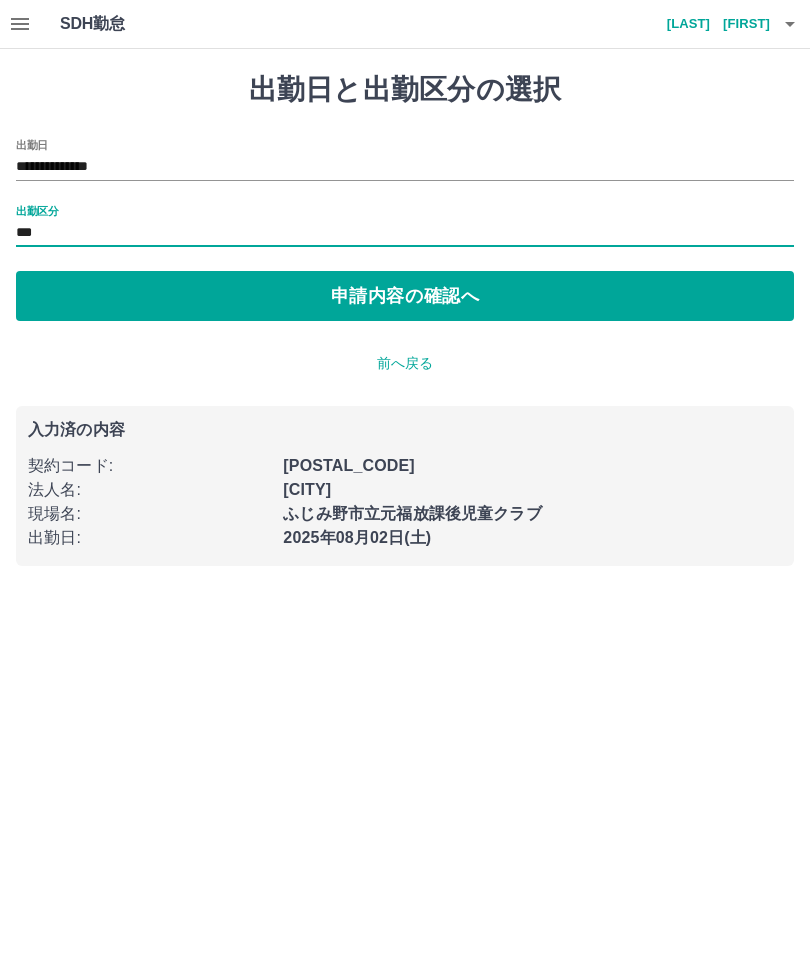 click on "申請内容の確認へ" at bounding box center [405, 296] 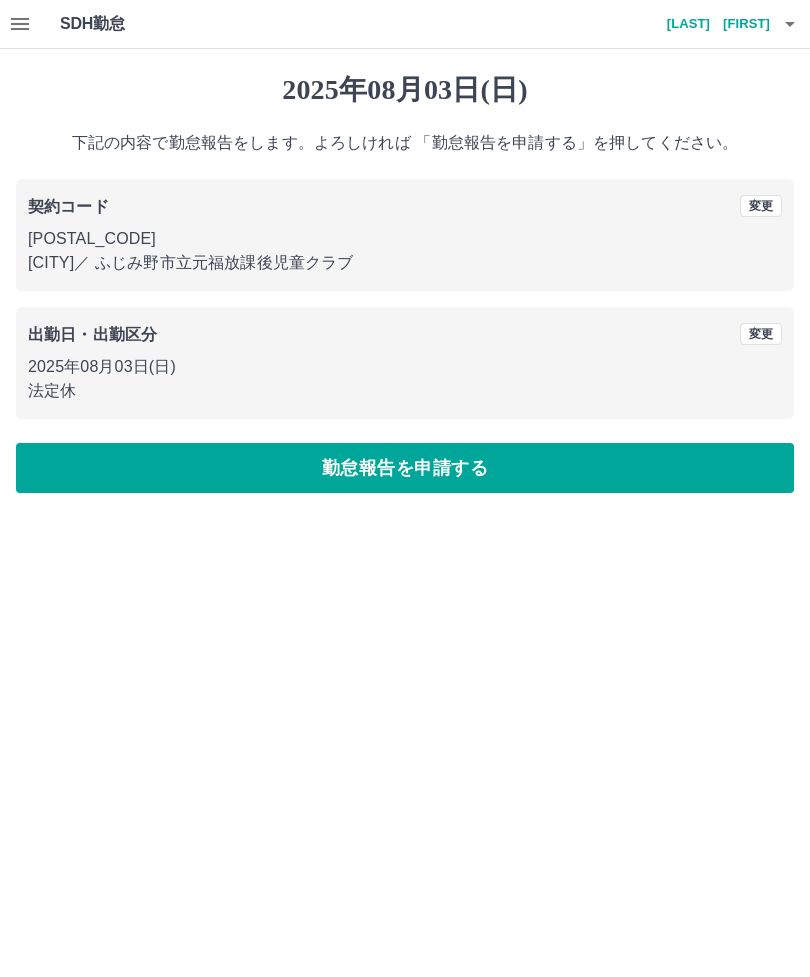 click on "勤怠報告を申請する" at bounding box center (405, 468) 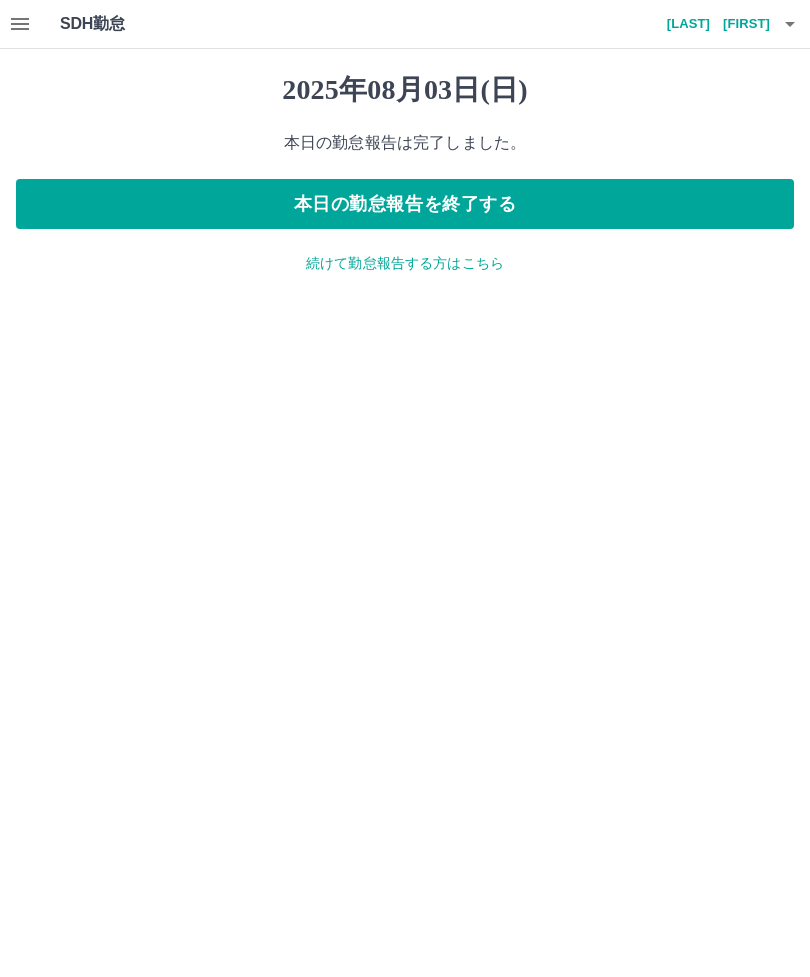 click on "本日の勤怠報告を終了する" at bounding box center (405, 204) 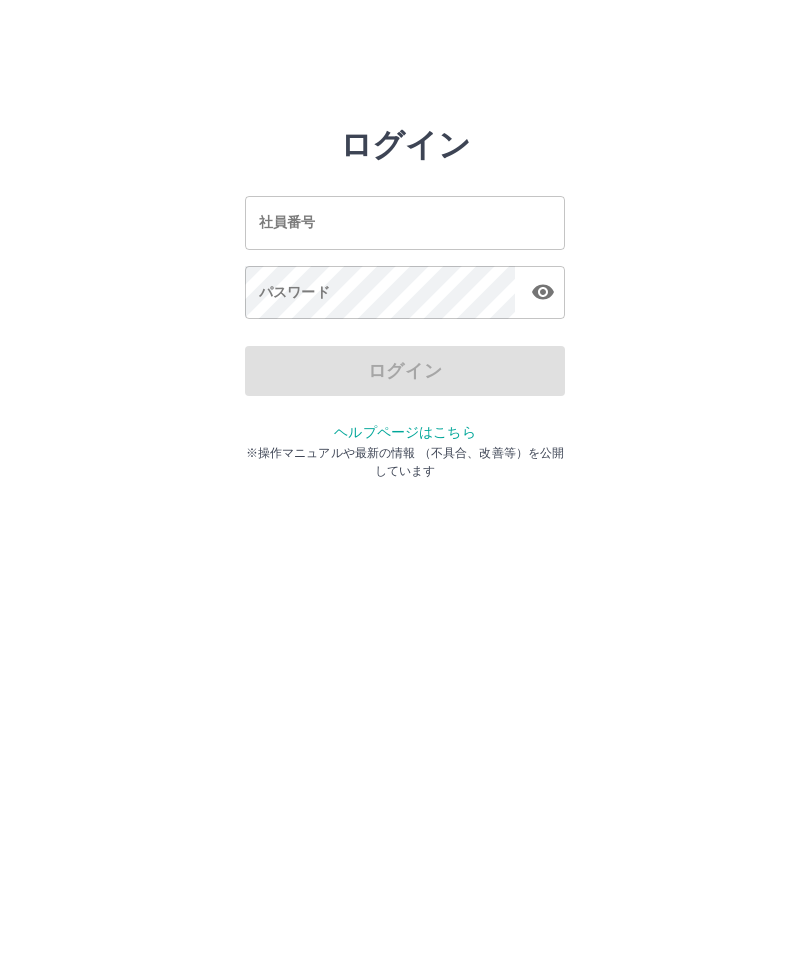 scroll, scrollTop: 0, scrollLeft: 0, axis: both 